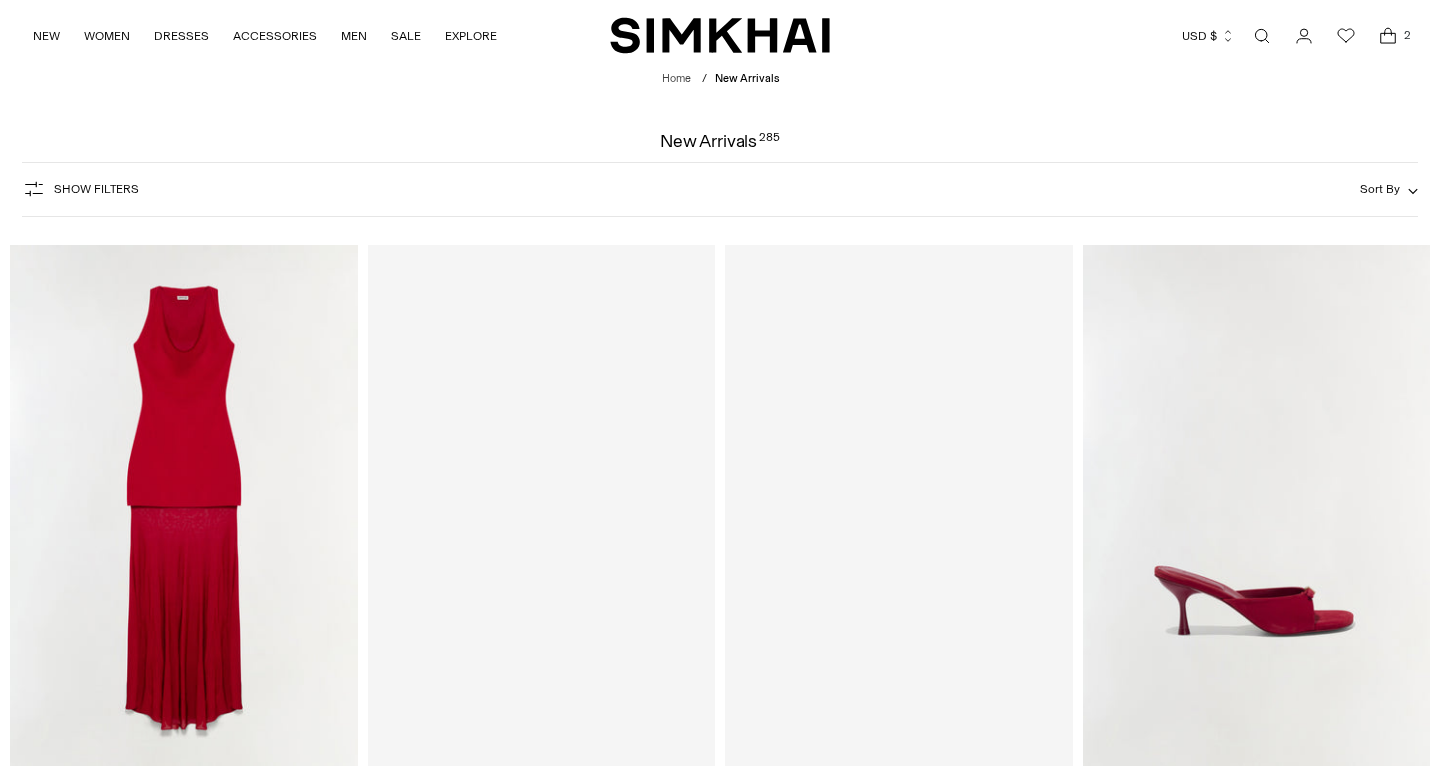scroll, scrollTop: 0, scrollLeft: 0, axis: both 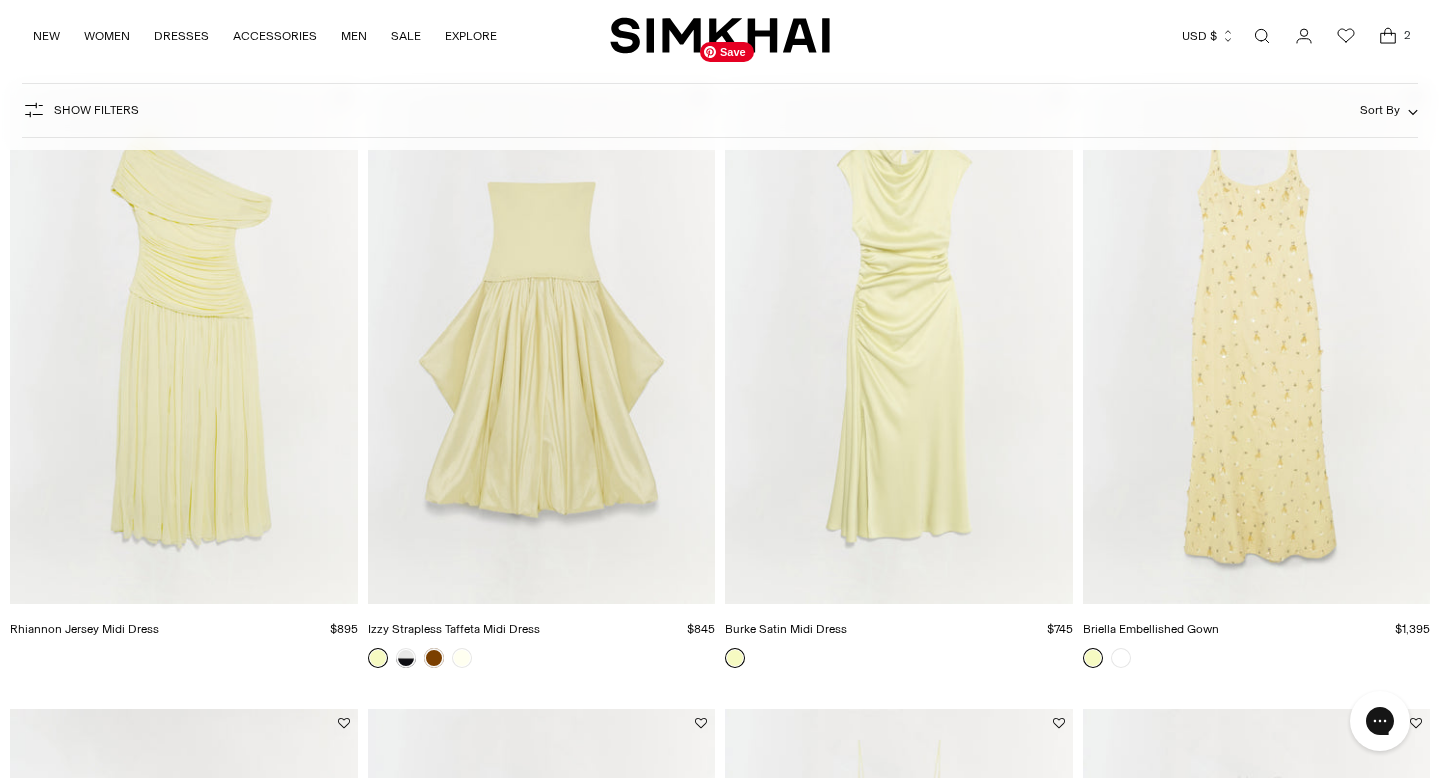 click at bounding box center [0, 0] 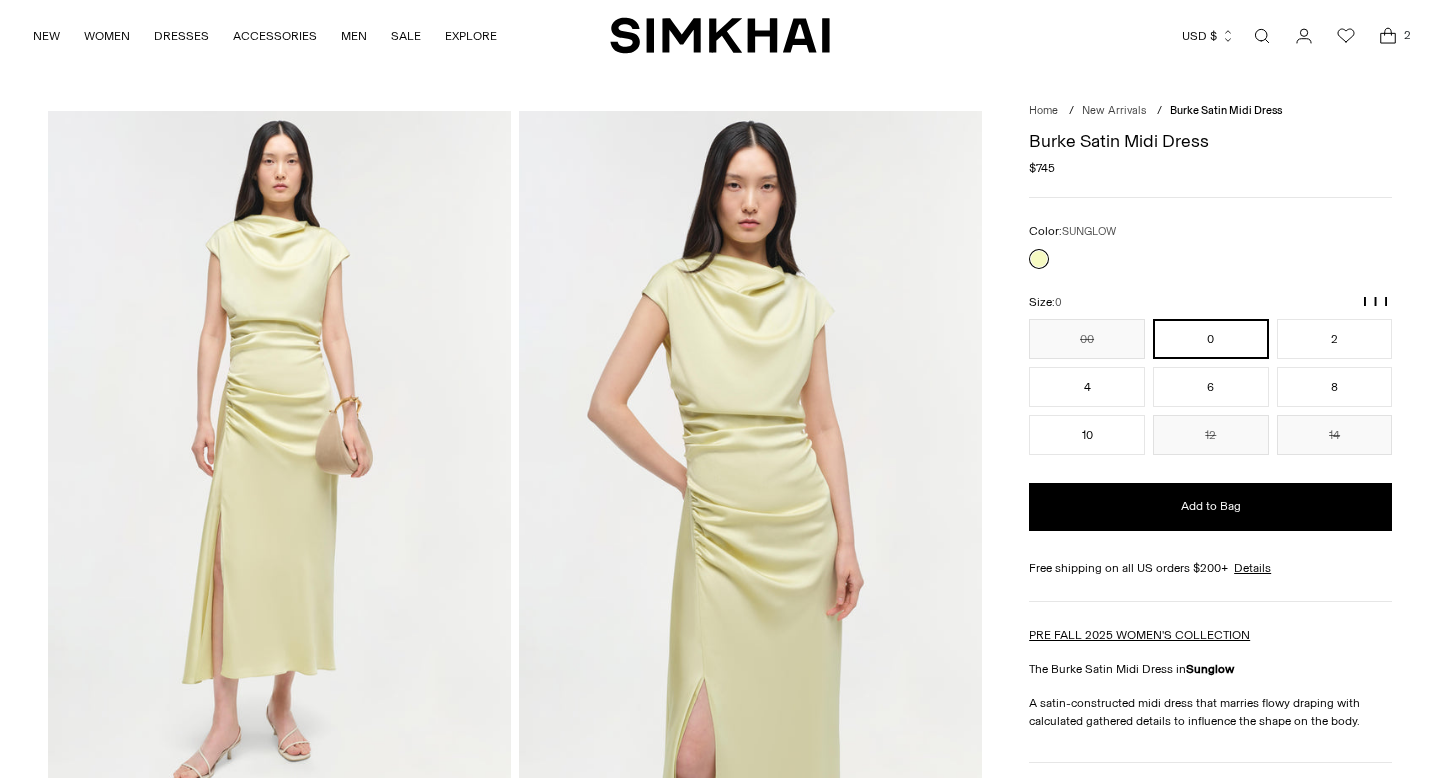 scroll, scrollTop: 0, scrollLeft: 0, axis: both 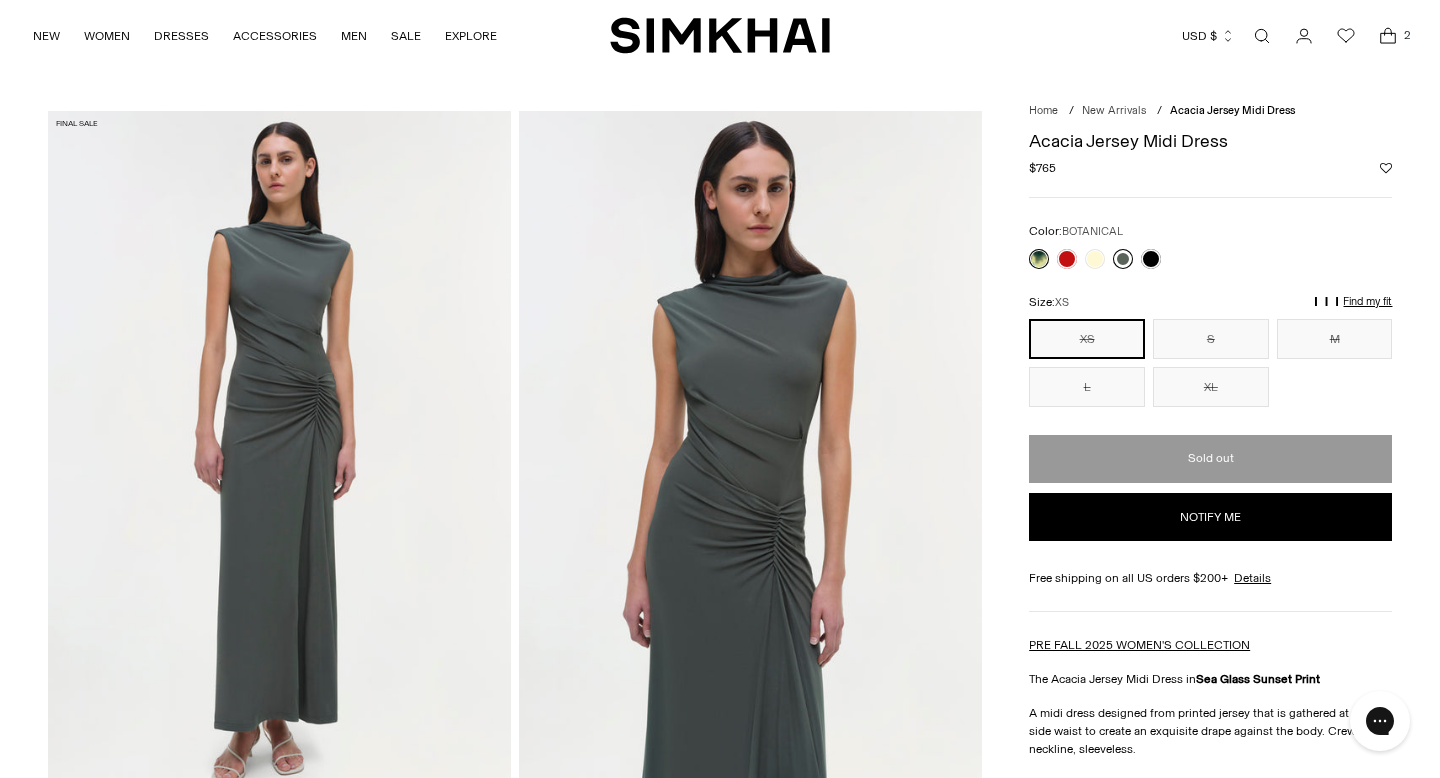 click at bounding box center [1123, 259] 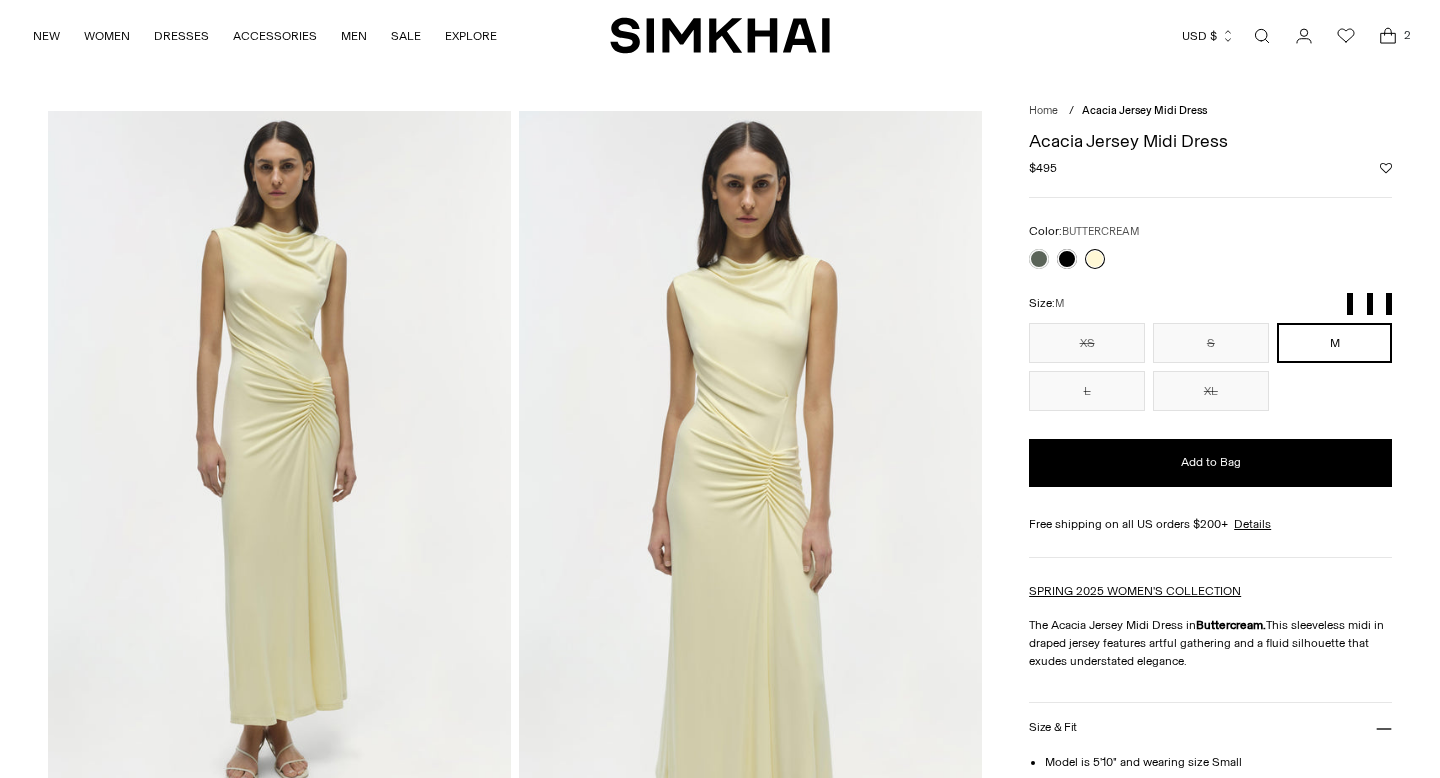 scroll, scrollTop: 0, scrollLeft: 0, axis: both 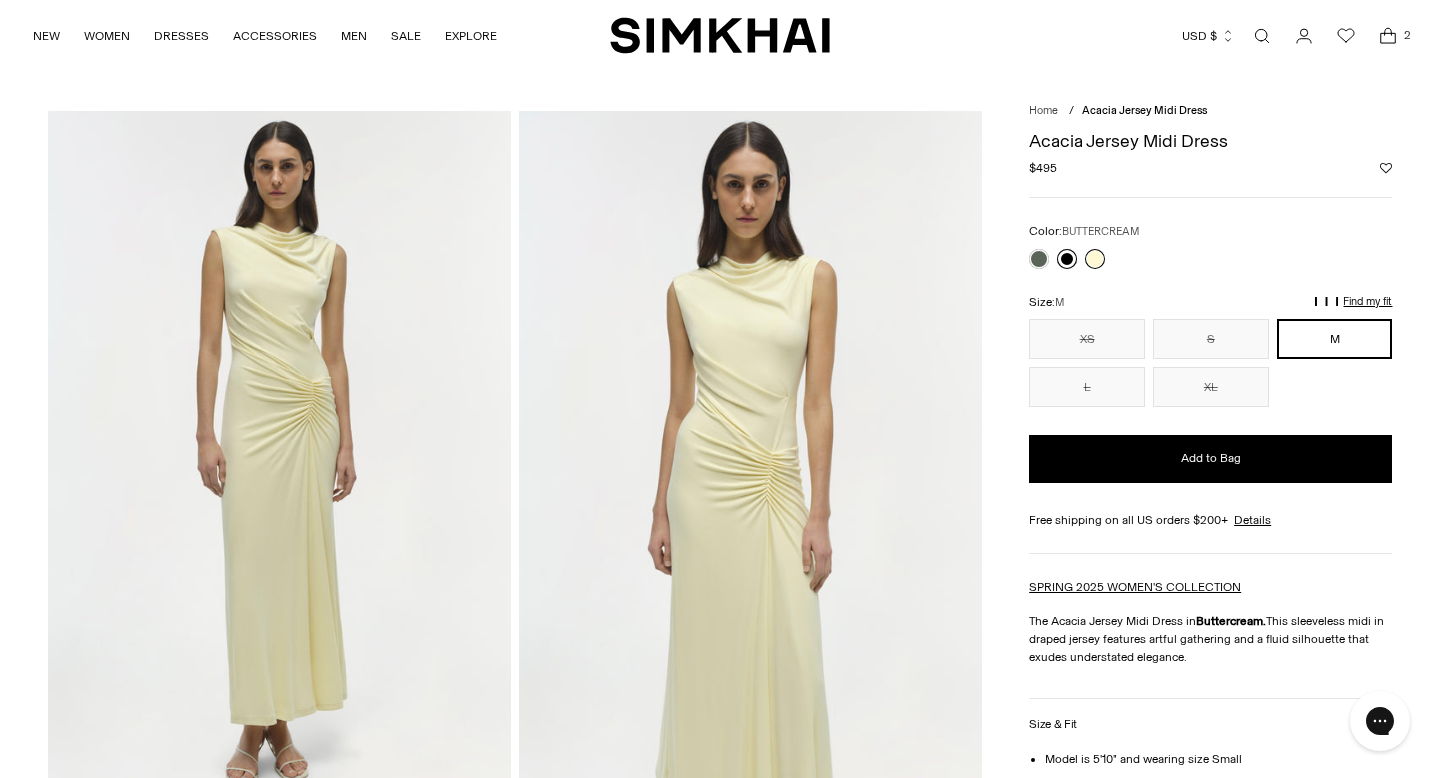 click at bounding box center (1067, 259) 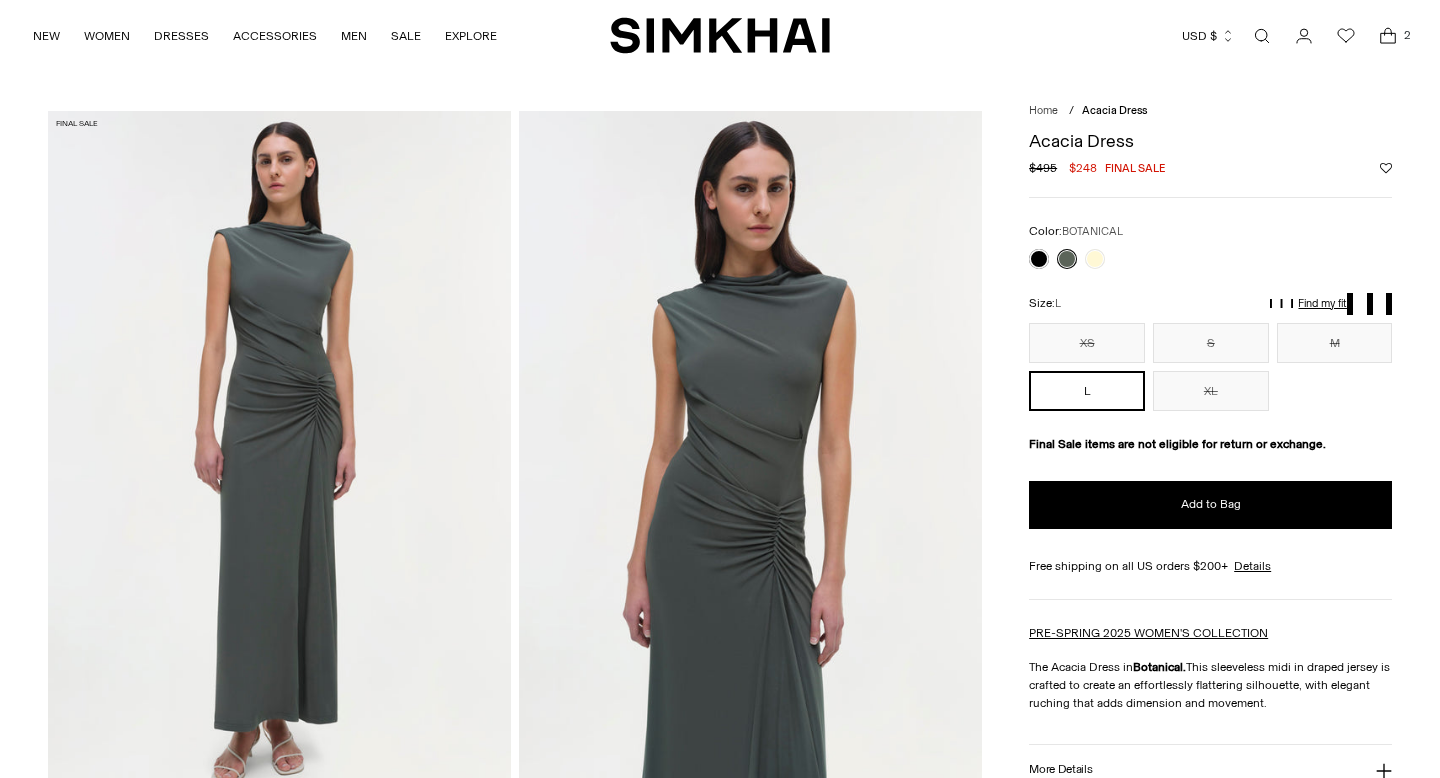scroll, scrollTop: 0, scrollLeft: 0, axis: both 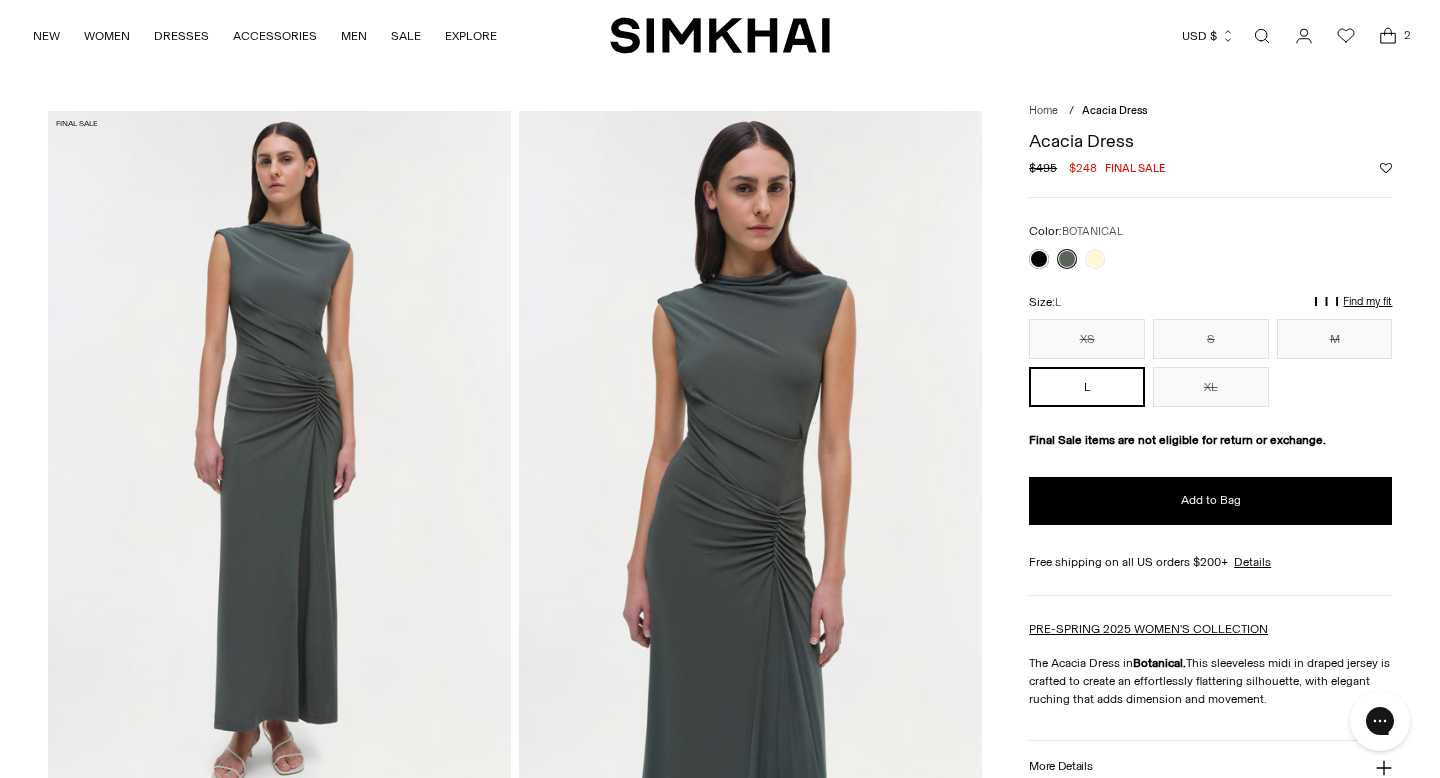 click at bounding box center [1262, 36] 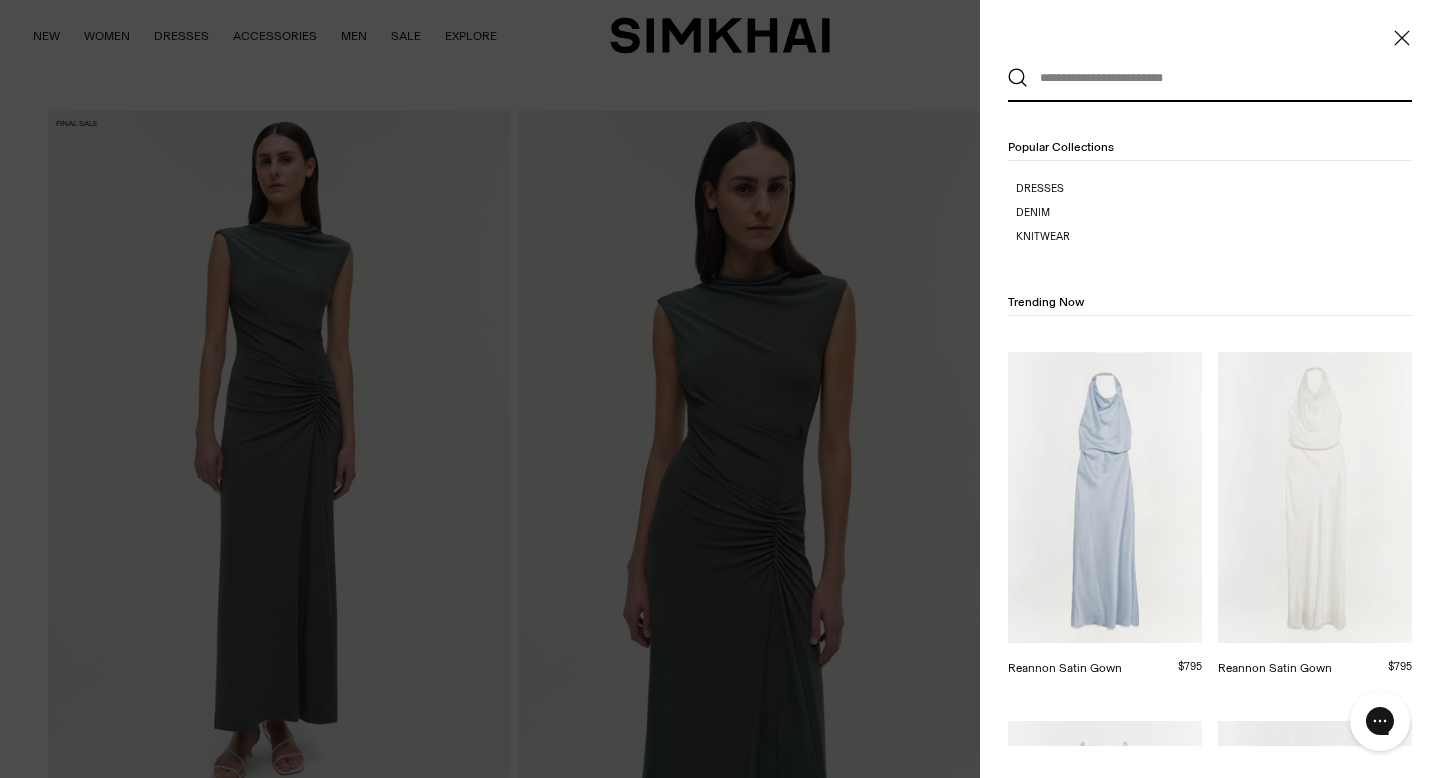 click at bounding box center [1205, 78] 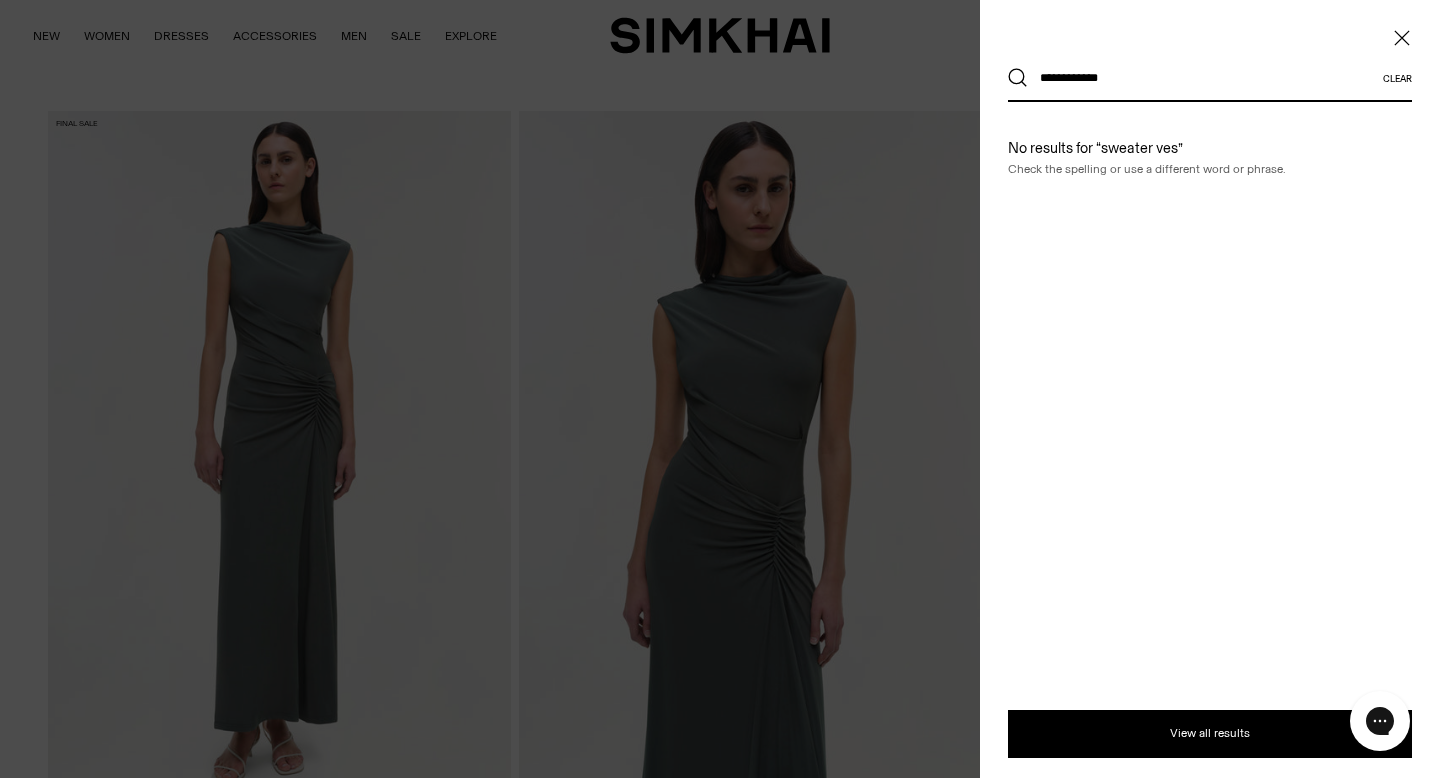 type on "**********" 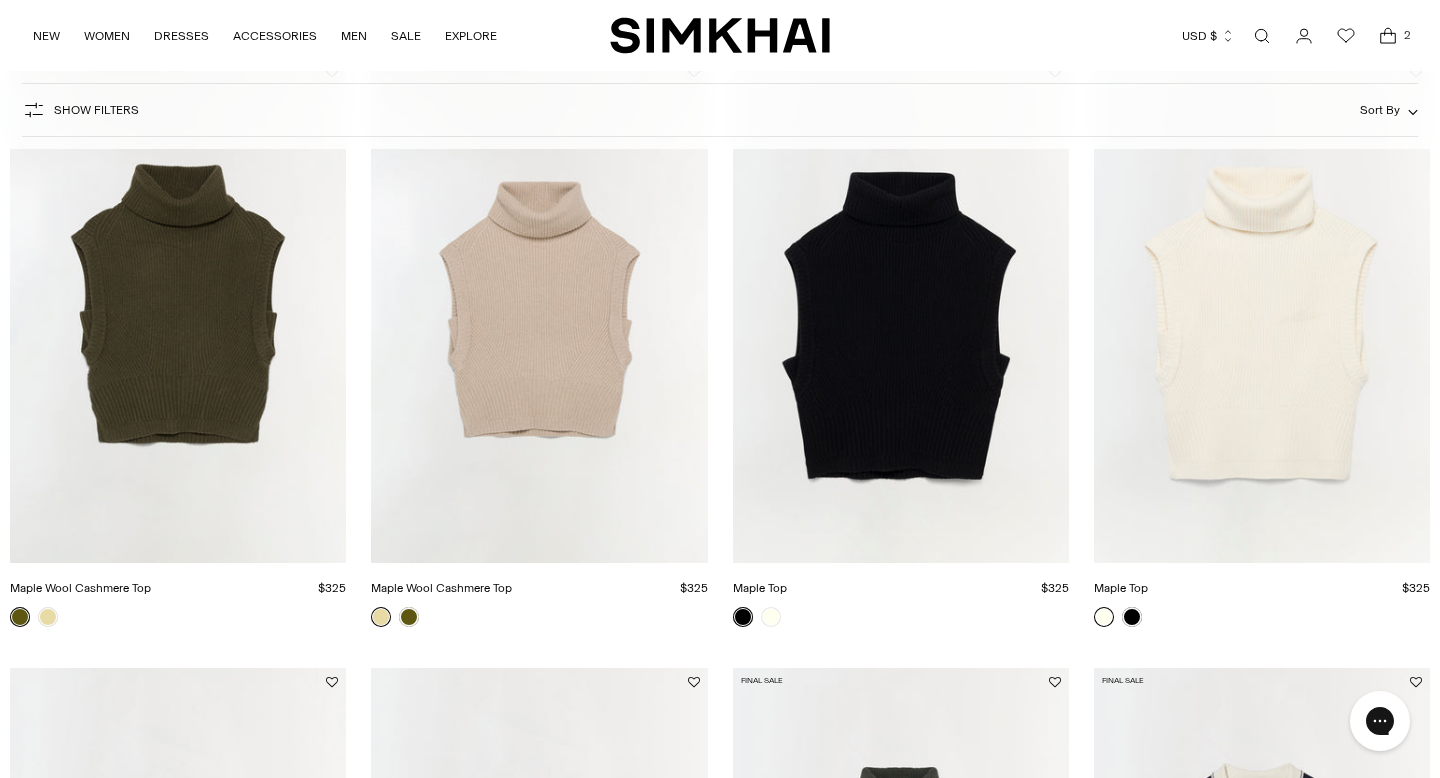 scroll, scrollTop: 732, scrollLeft: 0, axis: vertical 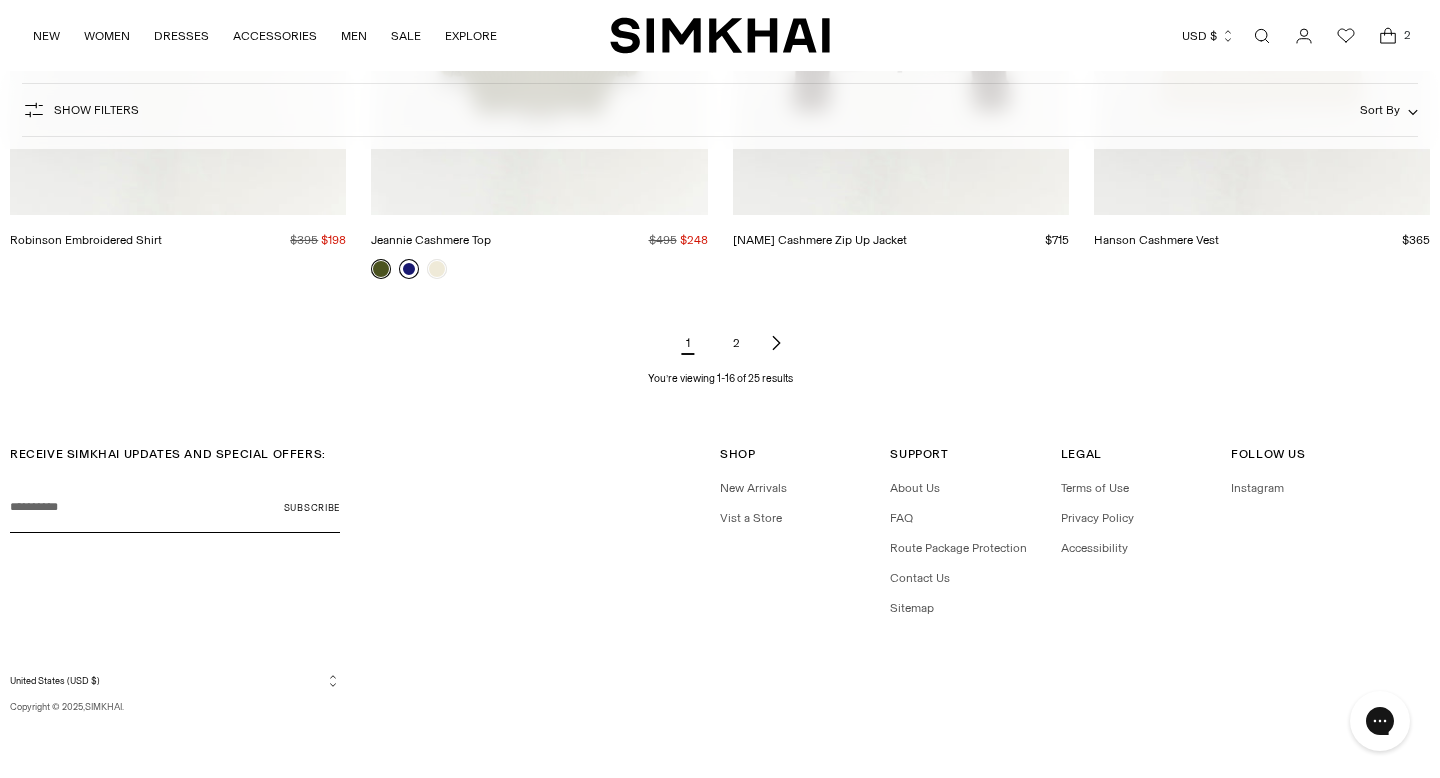click on "2" at bounding box center [736, 343] 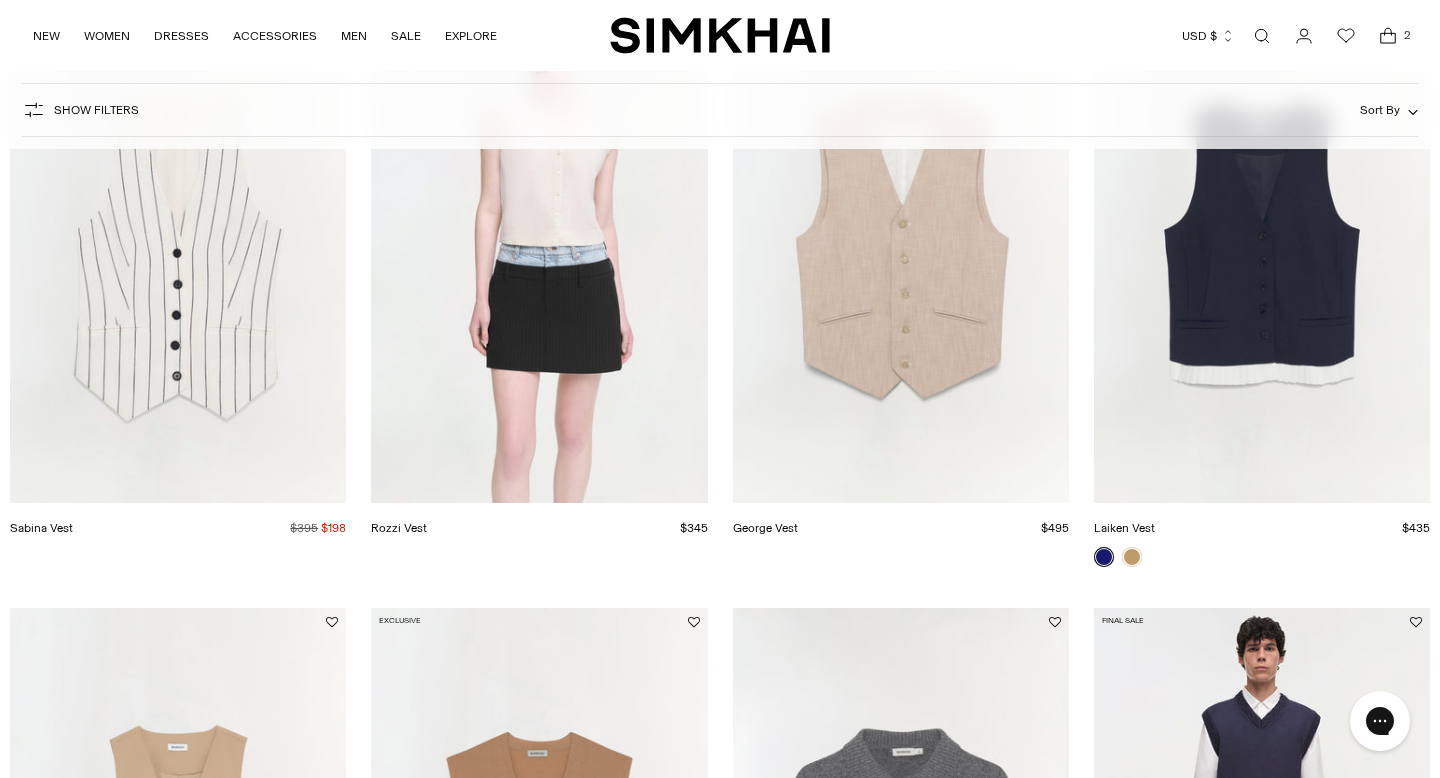 scroll, scrollTop: 656, scrollLeft: 0, axis: vertical 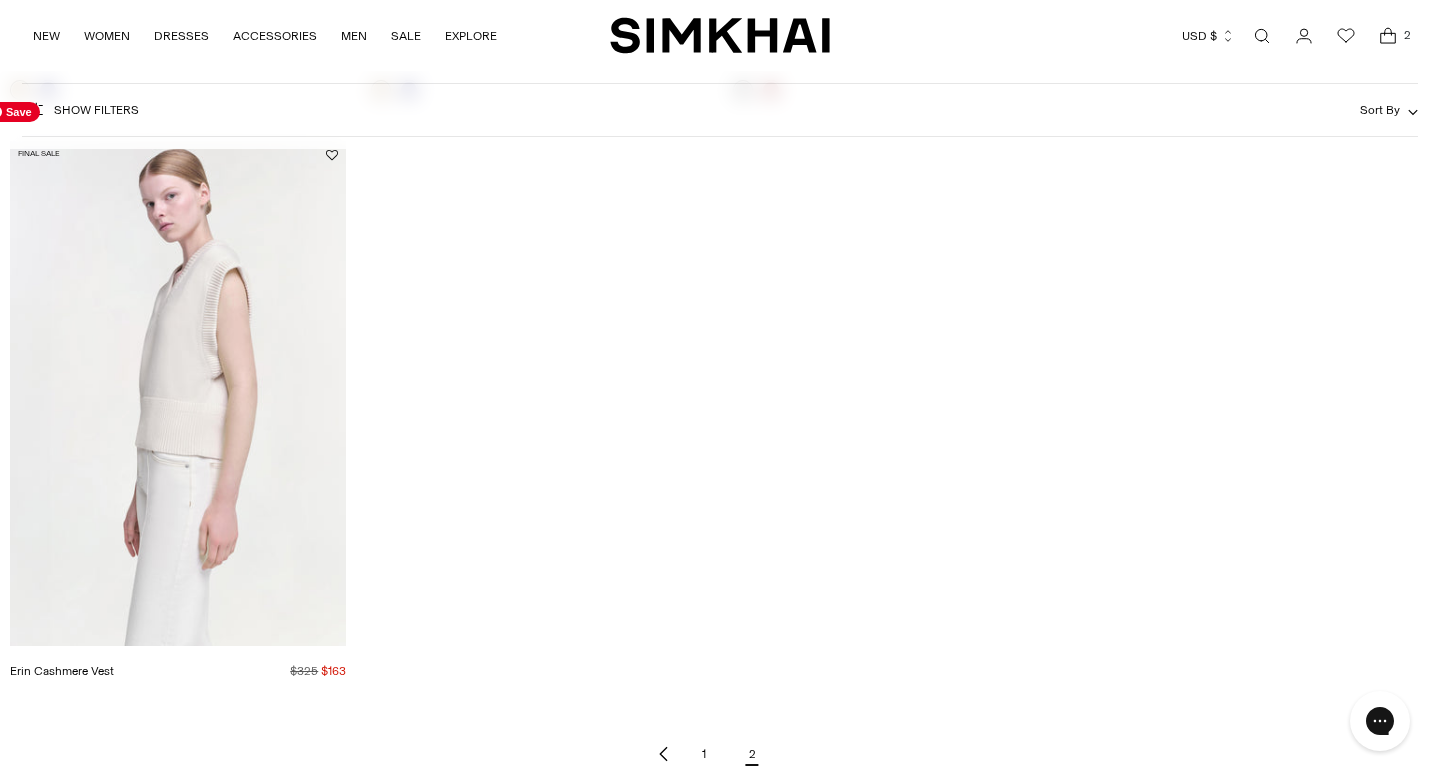 click at bounding box center (0, 0) 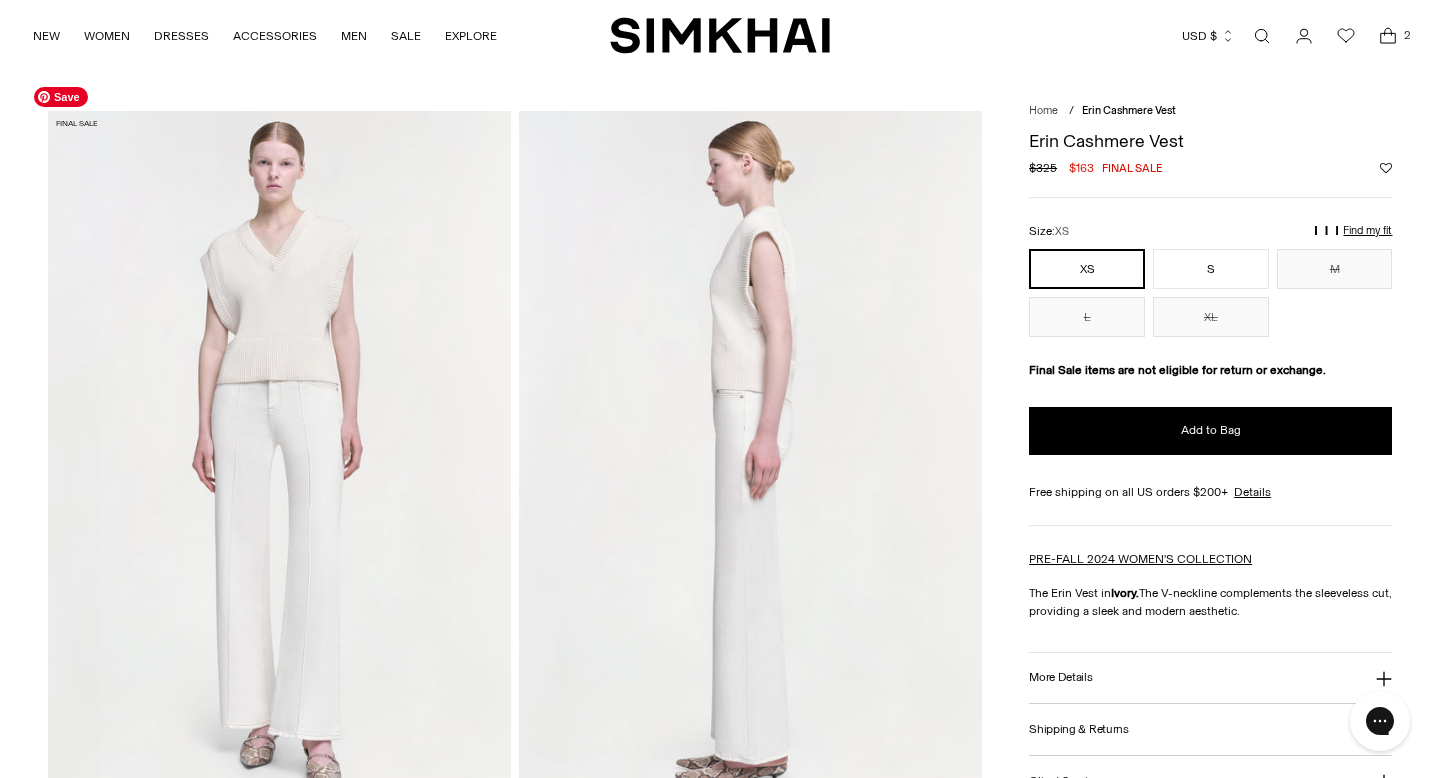 scroll, scrollTop: 0, scrollLeft: 0, axis: both 